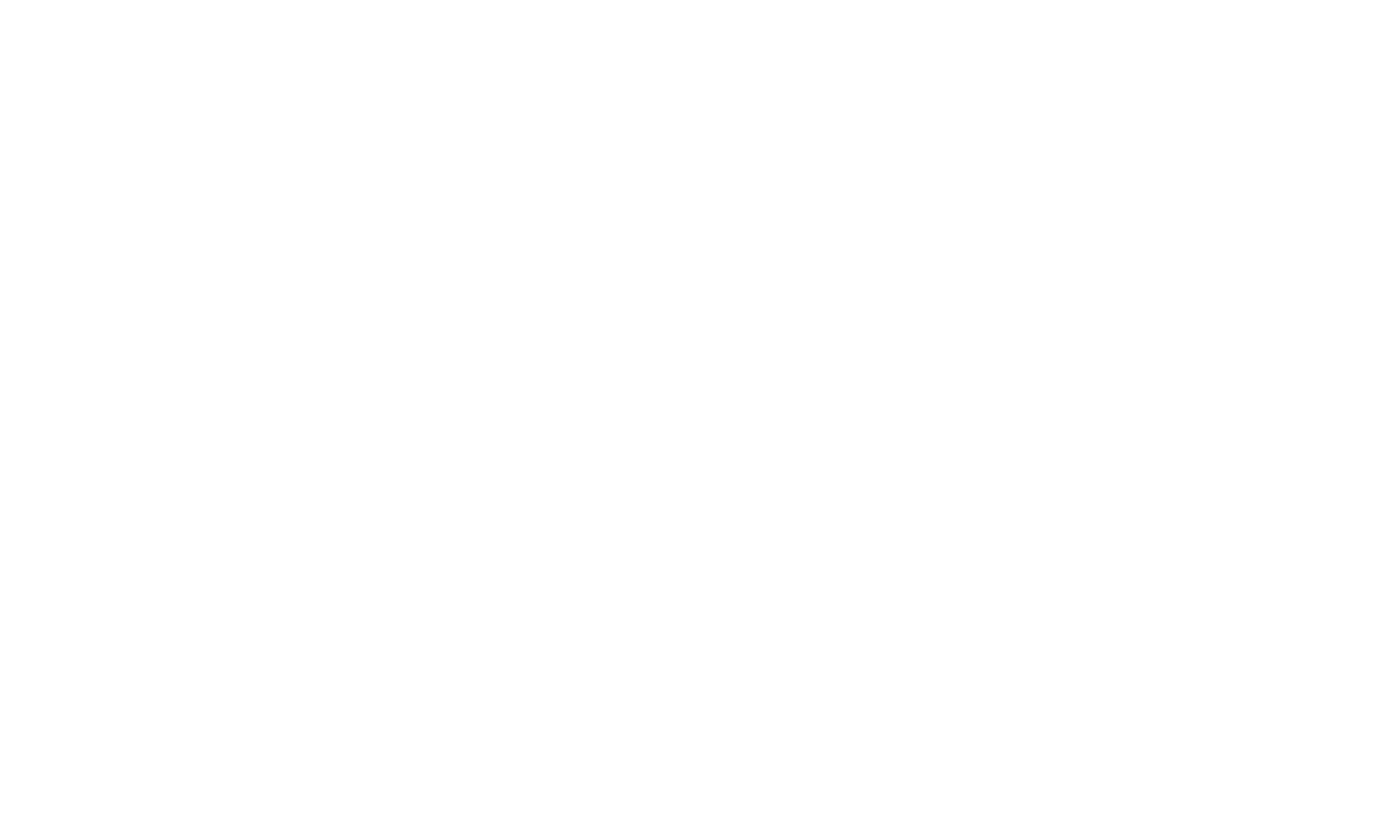 scroll, scrollTop: 0, scrollLeft: 0, axis: both 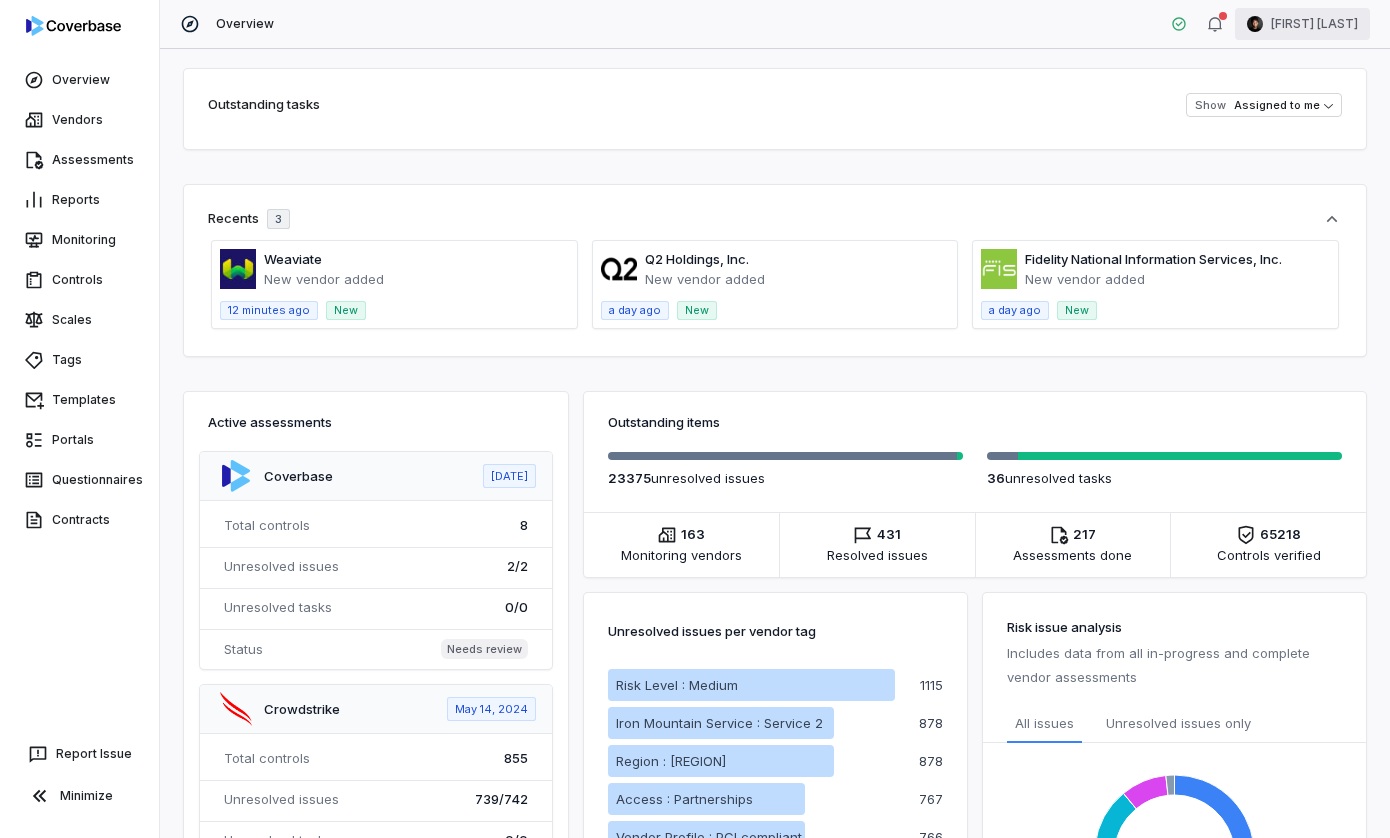 click on "Overview Vendors Assessments Reports Monitoring Controls Scales Tags Templates Portals Questionnaires Contracts Report Issue Minimize Overview [FIRST] [LAST] Outstanding tasks Show Assigned to me Recents 3 Weaviate New vendor added 12 minutes ago New Q2 Holdings, Inc. New vendor added a day ago New Fidelity National Information Services, Inc. New vendor added a day ago New Active assessments Coverbase [DATE] Total controls 8 Unresolved issues 2  /  2 Unresolved tasks 0  /  0 Status Needs review Crowdstrike [DATE] Total controls 855 Unresolved issues 739  /  742 Unresolved tasks 0  /  0 Status Needs review Drata [DATE] Total controls 104 Unresolved issues 18  /  18 Unresolved tasks 0  /  0 Status Needs review JackHenry [DATE] Total controls 334 Unresolved issues 281  /  282 Unresolved tasks 0  /  0 Status Needs review Thomson Reuters Inc. [DATE] Total controls 8 Unresolved issues 1  /  2 Unresolved tasks 0  /  0 Status Needs review Mimecast [DATE] Total controls" at bounding box center [695, 419] 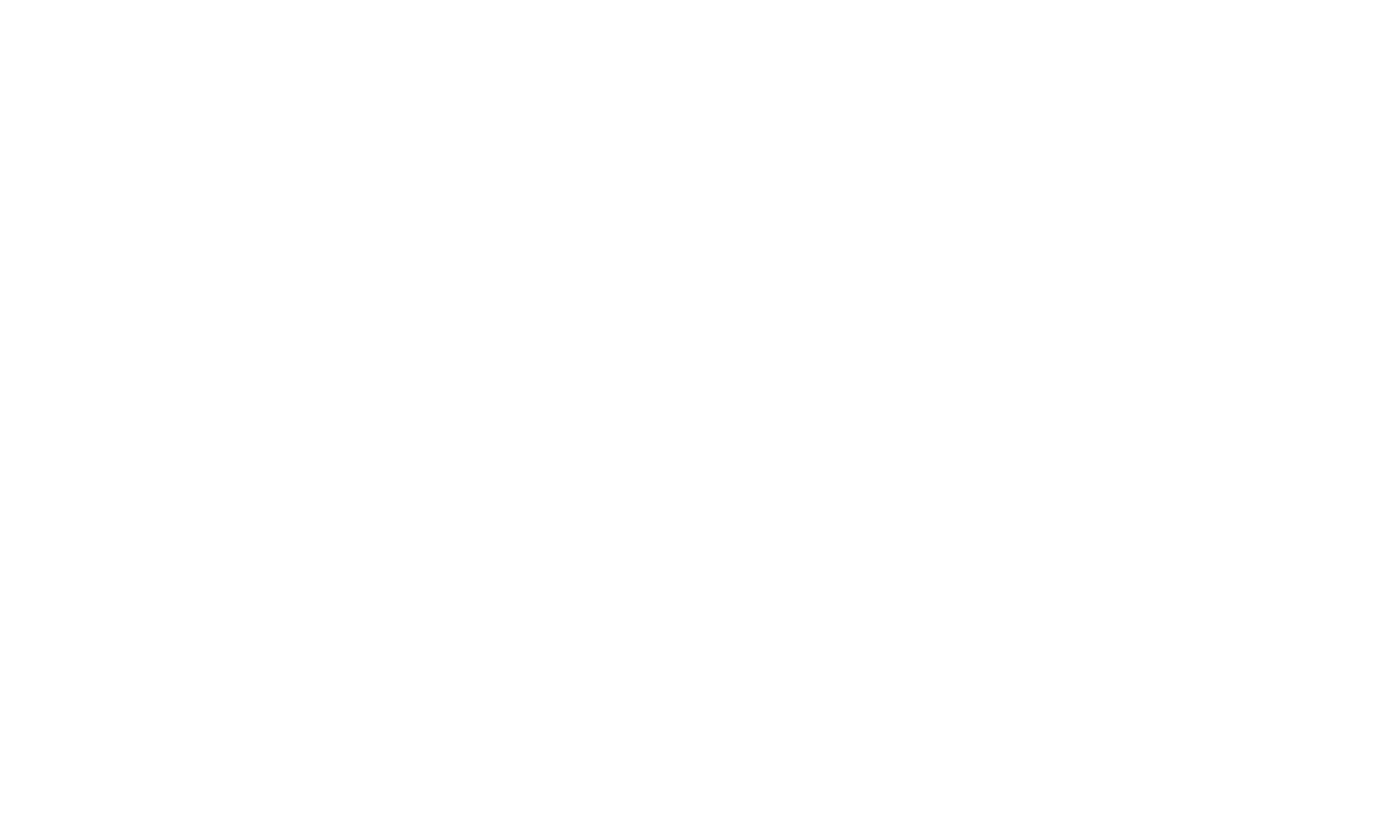 scroll, scrollTop: 0, scrollLeft: 0, axis: both 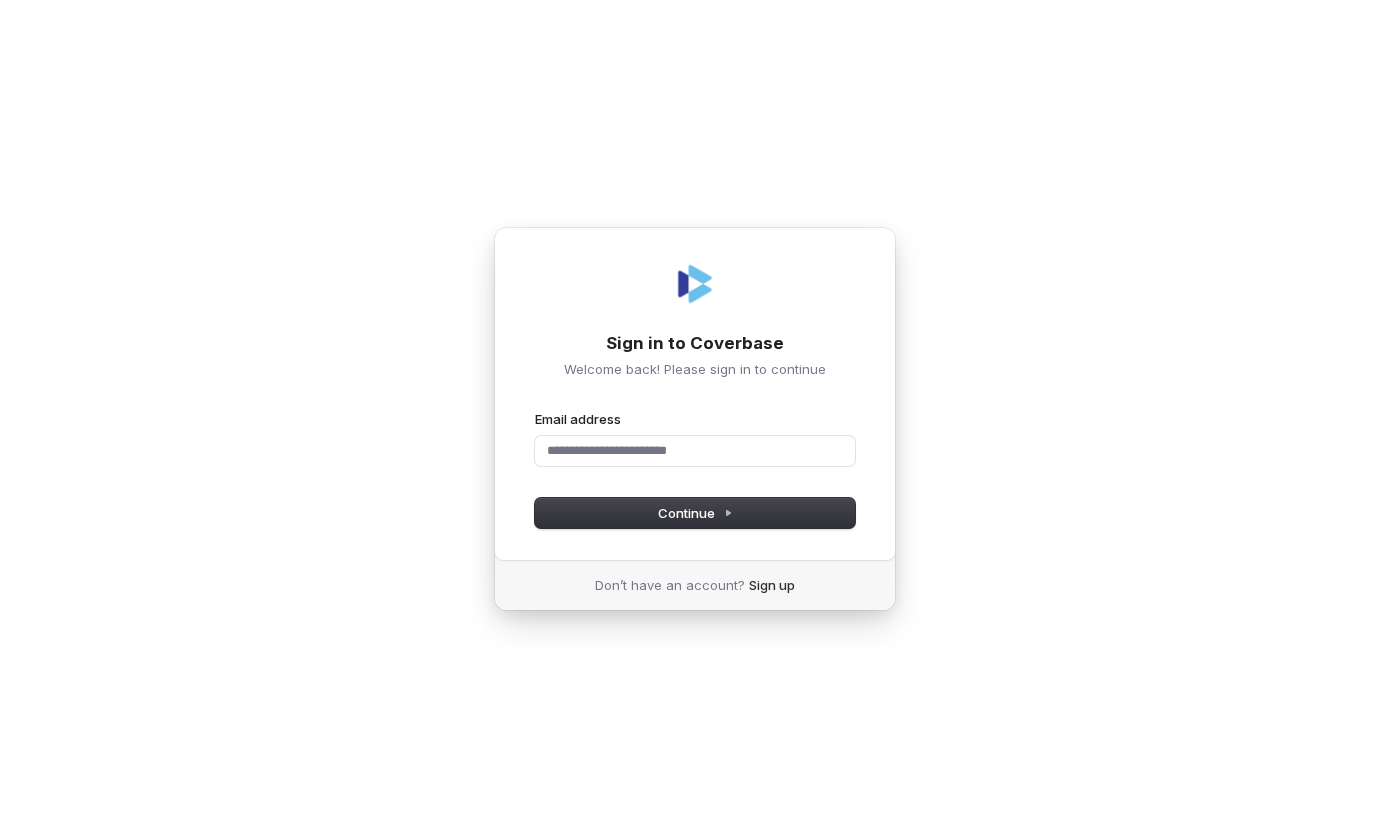 click 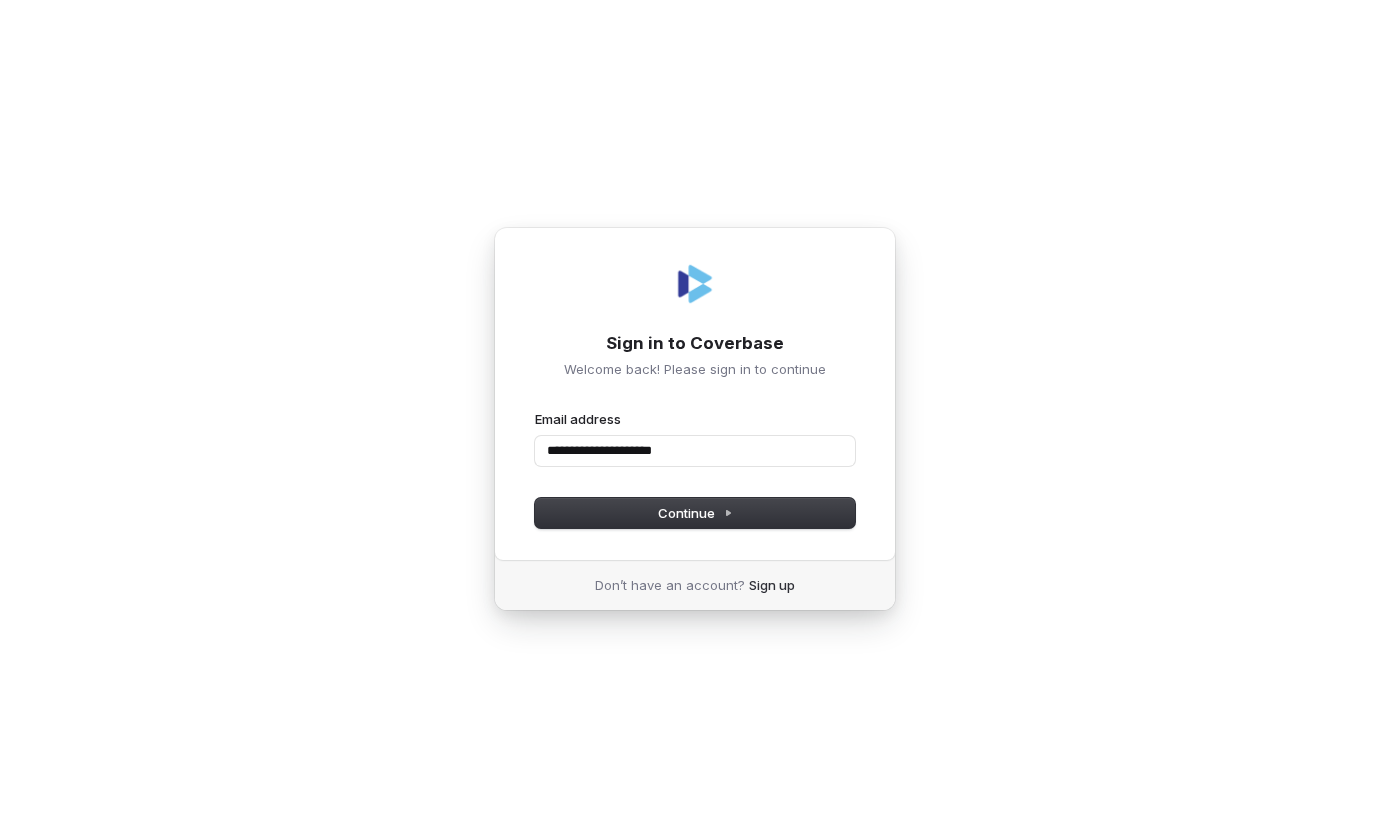 type on "**********" 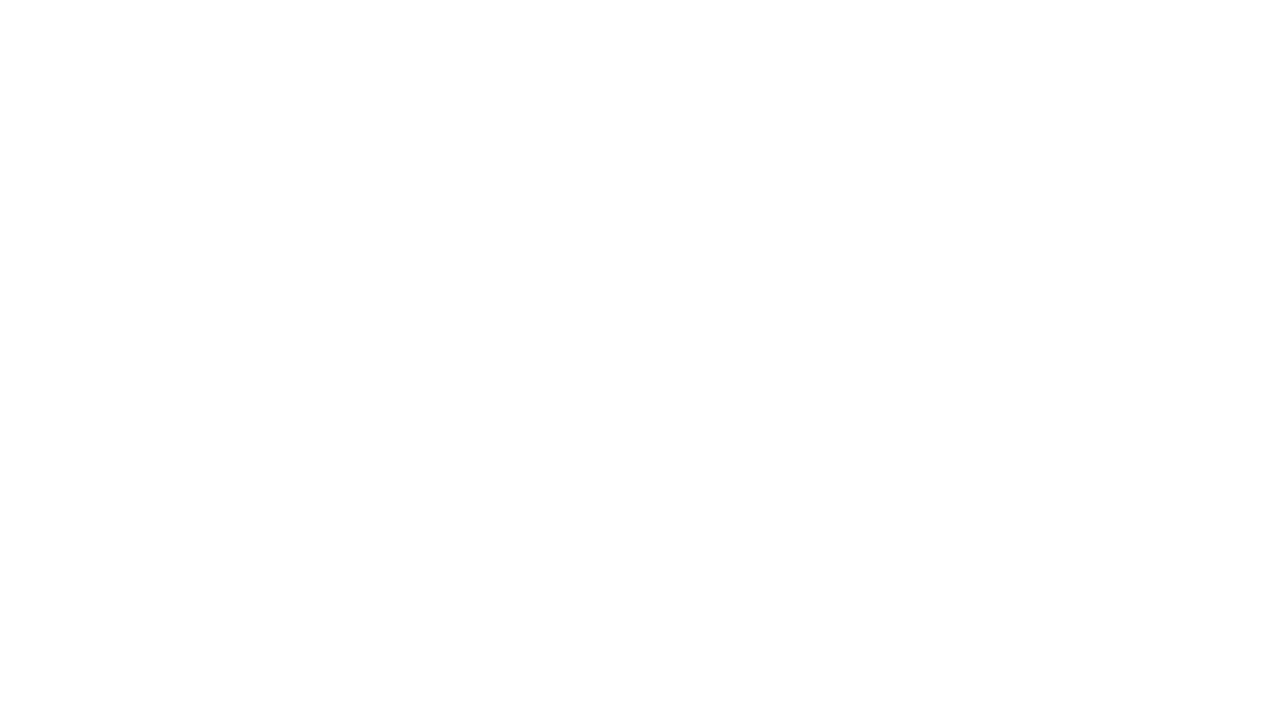 scroll, scrollTop: 0, scrollLeft: 0, axis: both 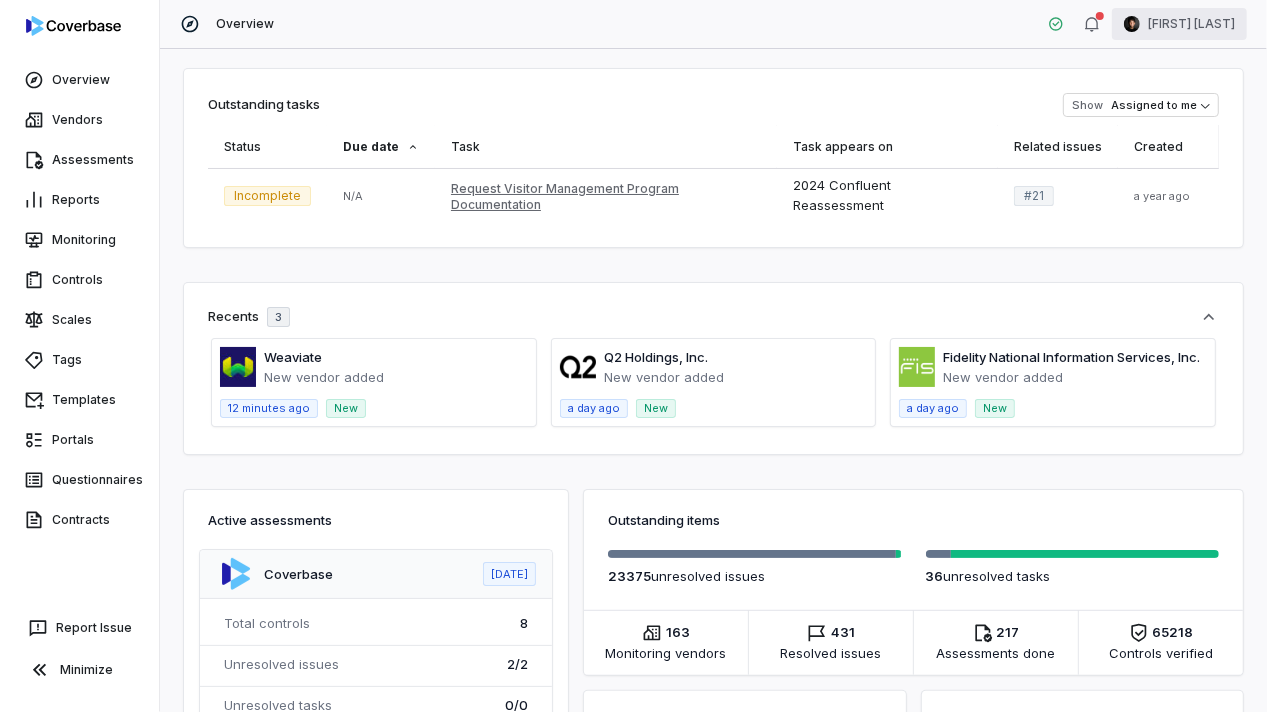 click on "Overview Vendors Assessments Reports Monitoring Controls Scales Tags Templates Portals Questionnaires Contracts Report Issue Minimize Overview Clarence Chio Outstanding tasks Show Assigned to me Status Due date Task Task appears on Related issues Created Incomplete N/A Request Visitor Management Program Documentation 2024 Confluent Reassessment # 21 a year ago Recents 3 Weaviate New vendor added 12 minutes ago New Q2 Holdings, Inc. New vendor added a day ago New Fidelity National Information Services, Inc. New vendor added a day ago New Active assessments Coverbase Nov 15, 2024 Total controls 8 Unresolved issues 2  /  2 Unresolved tasks 0  /  0 Status Needs review Crowdstrike May 14, 2024 Total controls 855 Unresolved issues 739  /  742 Unresolved tasks 0  /  0 Status Needs review Drata Apr 18, 2024 Total controls 104 Unresolved issues 18  /  18 Unresolved tasks 0  /  0 Status Needs review JackHenry Mar 1, 2025 Total controls 334 Unresolved issues 281  /  282 Unresolved tasks 0  /  0 Status 8" at bounding box center [633, 356] 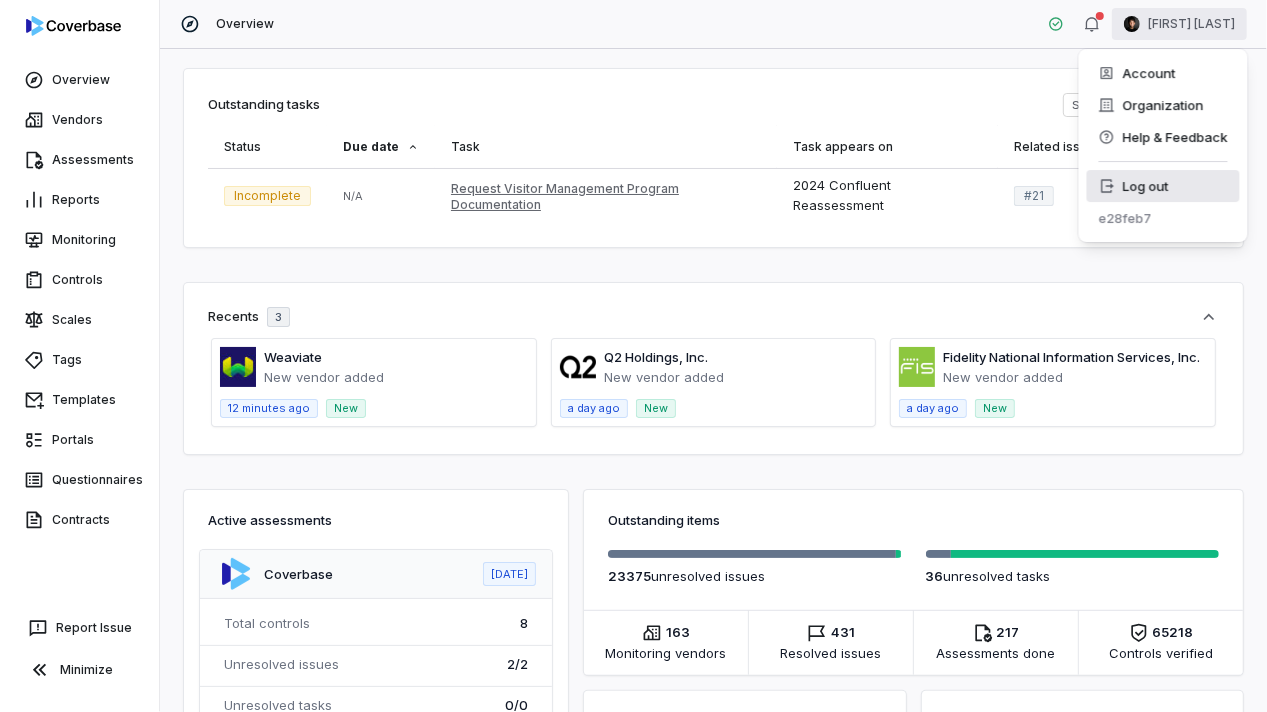 click on "Log out" at bounding box center [1163, 186] 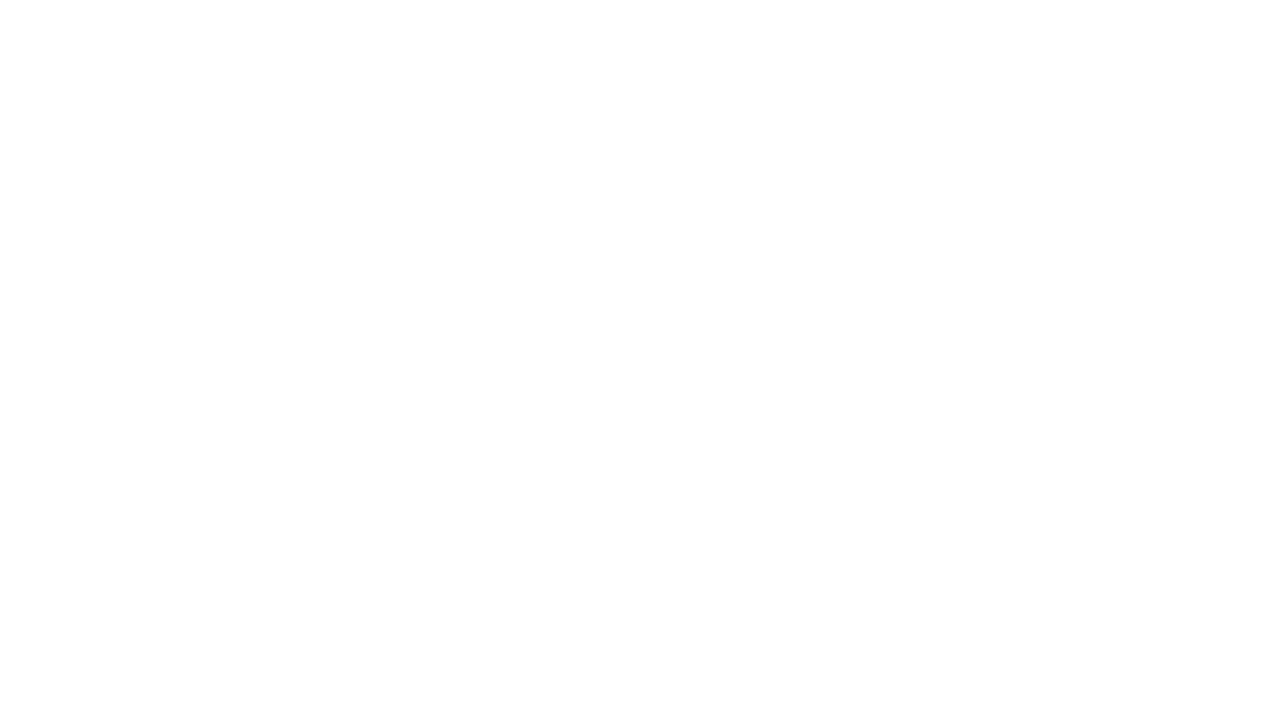 scroll, scrollTop: 0, scrollLeft: 0, axis: both 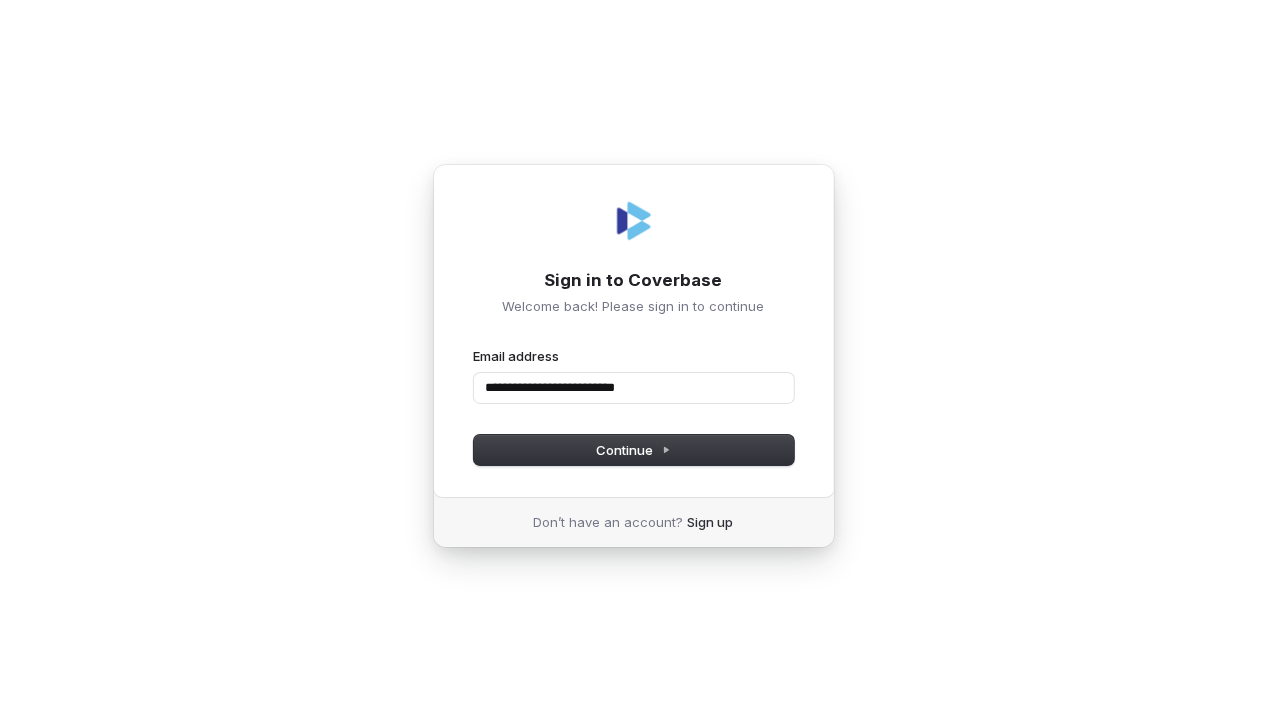 type on "**********" 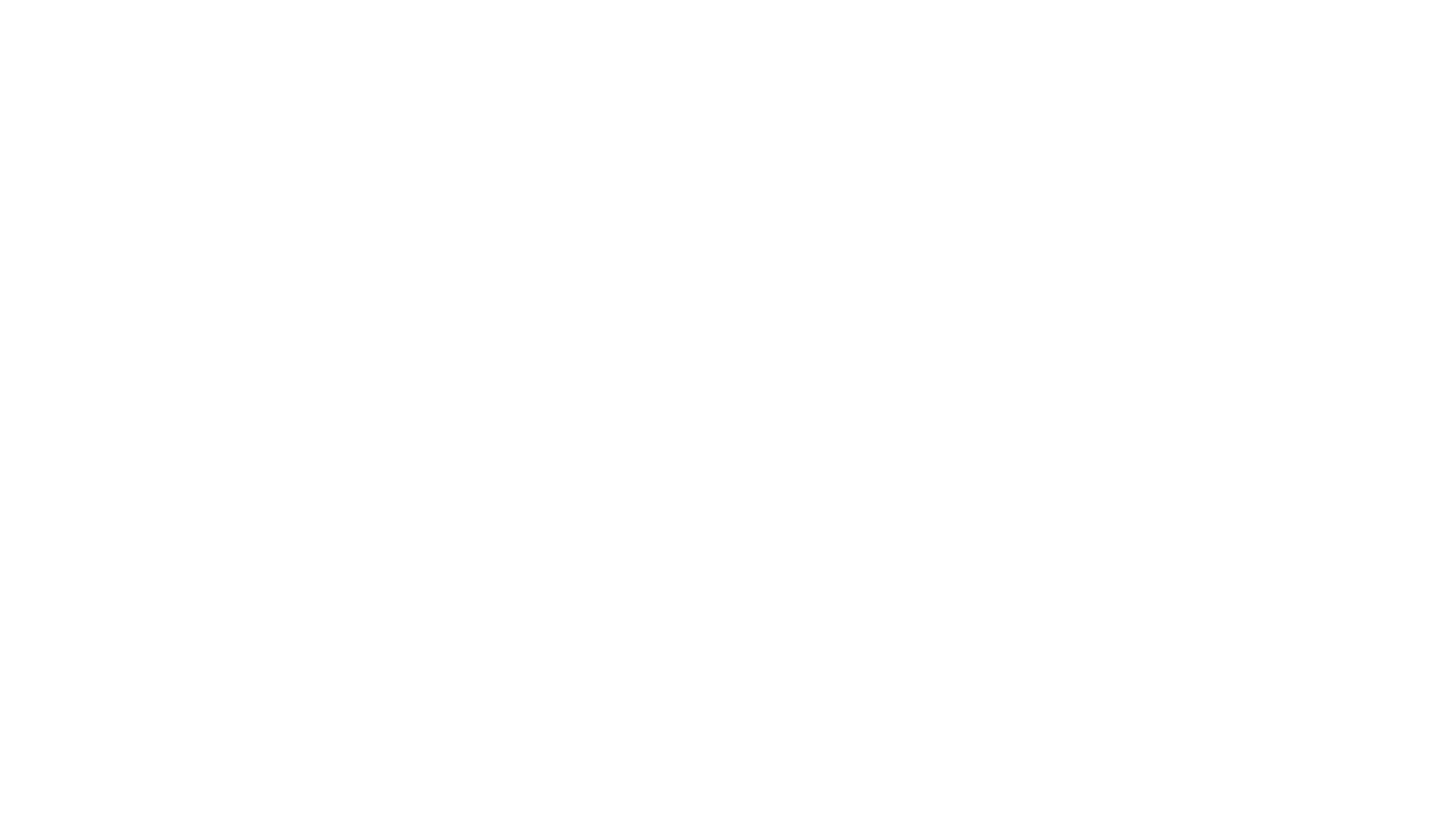 scroll, scrollTop: 0, scrollLeft: 0, axis: both 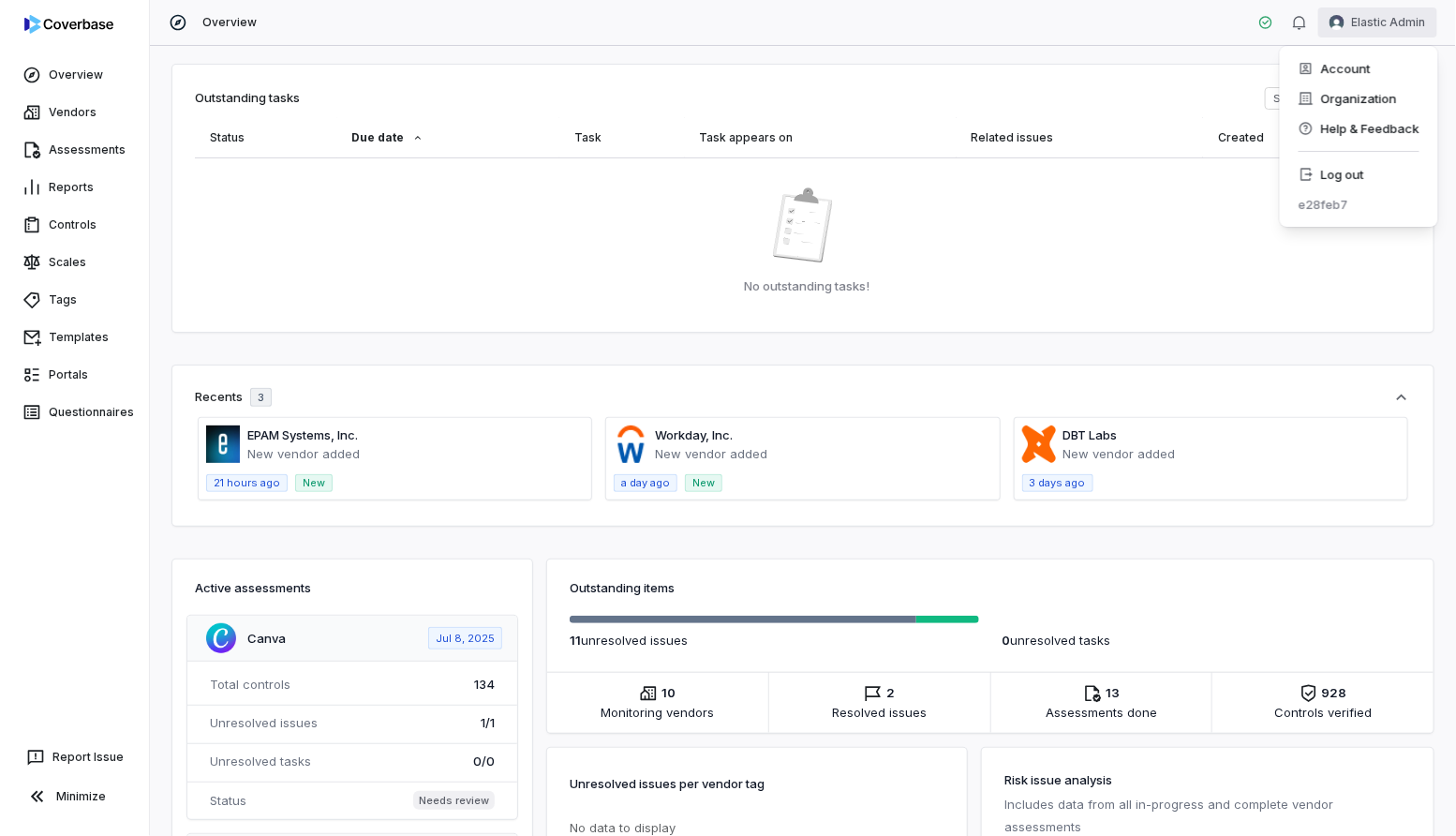 click on "Overview Vendors Assessments Reports Controls Scales Tags Templates Portals Questionnaires Report Issue Minimize Overview Elastic Admin Outstanding tasks Show Assigned to me Status Due date Task Task appears on Related issues Created No outstanding tasks! Recents 3 EPAM Systems, Inc. New vendor added 21 hours ago New Workday, Inc. New vendor added a day ago New DBT Labs New vendor added 3 days ago Active assessments Canva Jul 8, [YEAR] Total controls 134 Unresolved issues 1  /  1 Unresolved tasks 0  /  0 Status Needs review Lucidchart Jul 9, [YEAR] Total controls 134 Unresolved issues 1  /  1 Unresolved tasks 0  /  0 Status Needs review Coveware Jul 10, [YEAR] Total controls 134 Unresolved issues 4  /  5 Unresolved tasks 0  /  0 Status Needs review FullStory Jul 10, [YEAR] Total controls 134 Unresolved issues 2  /  3 Unresolved tasks 0  /  0 Status Needs review JAMF Jul 11, [YEAR] Total controls 152 Unresolved issues 2  /  2 Unresolved tasks 0  /  0 Status Needs review JAMF Jul 8, [YEAR] Total controls 1" at bounding box center [728, 418] 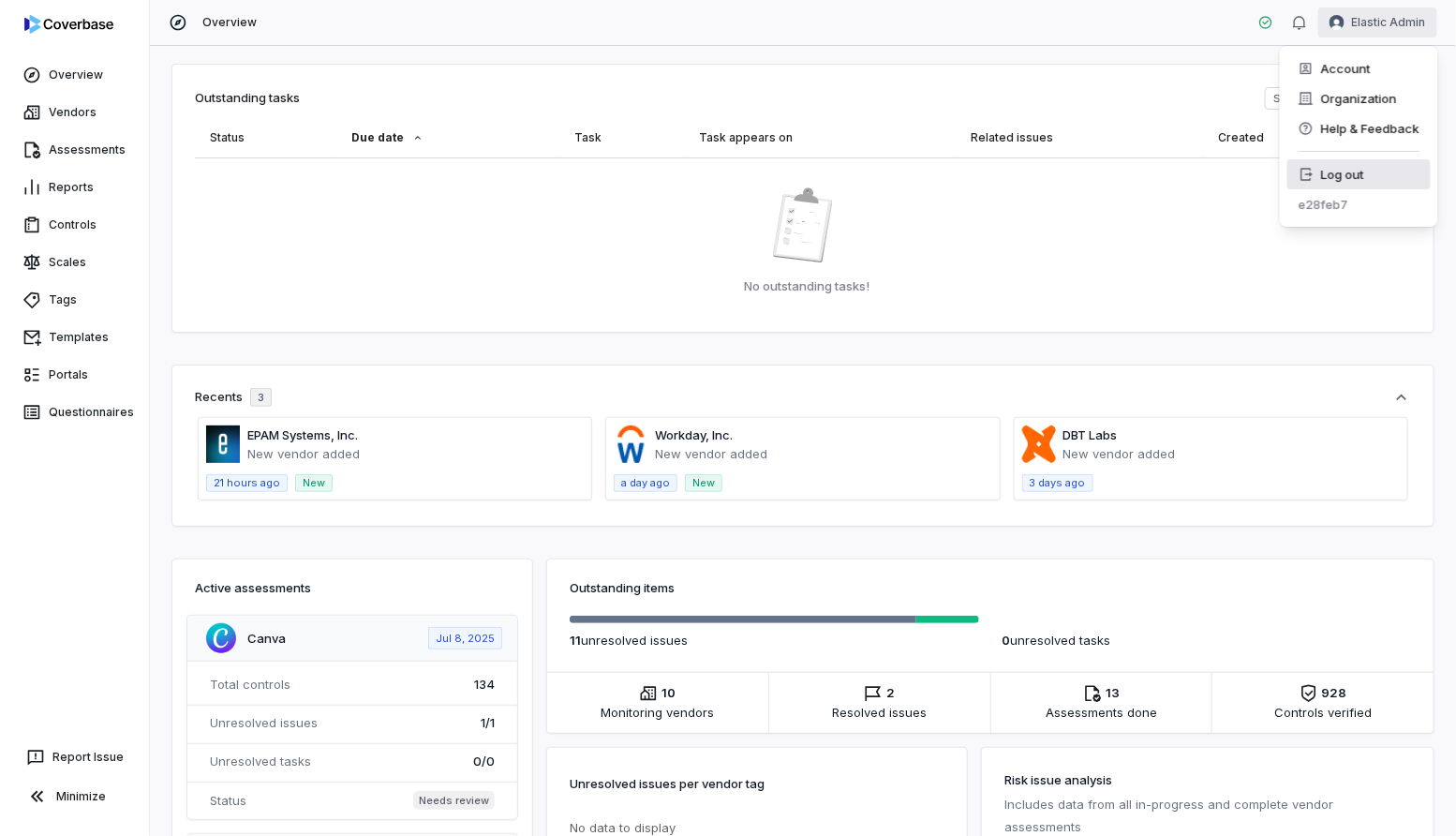 click on "Log out" at bounding box center [1359, 174] 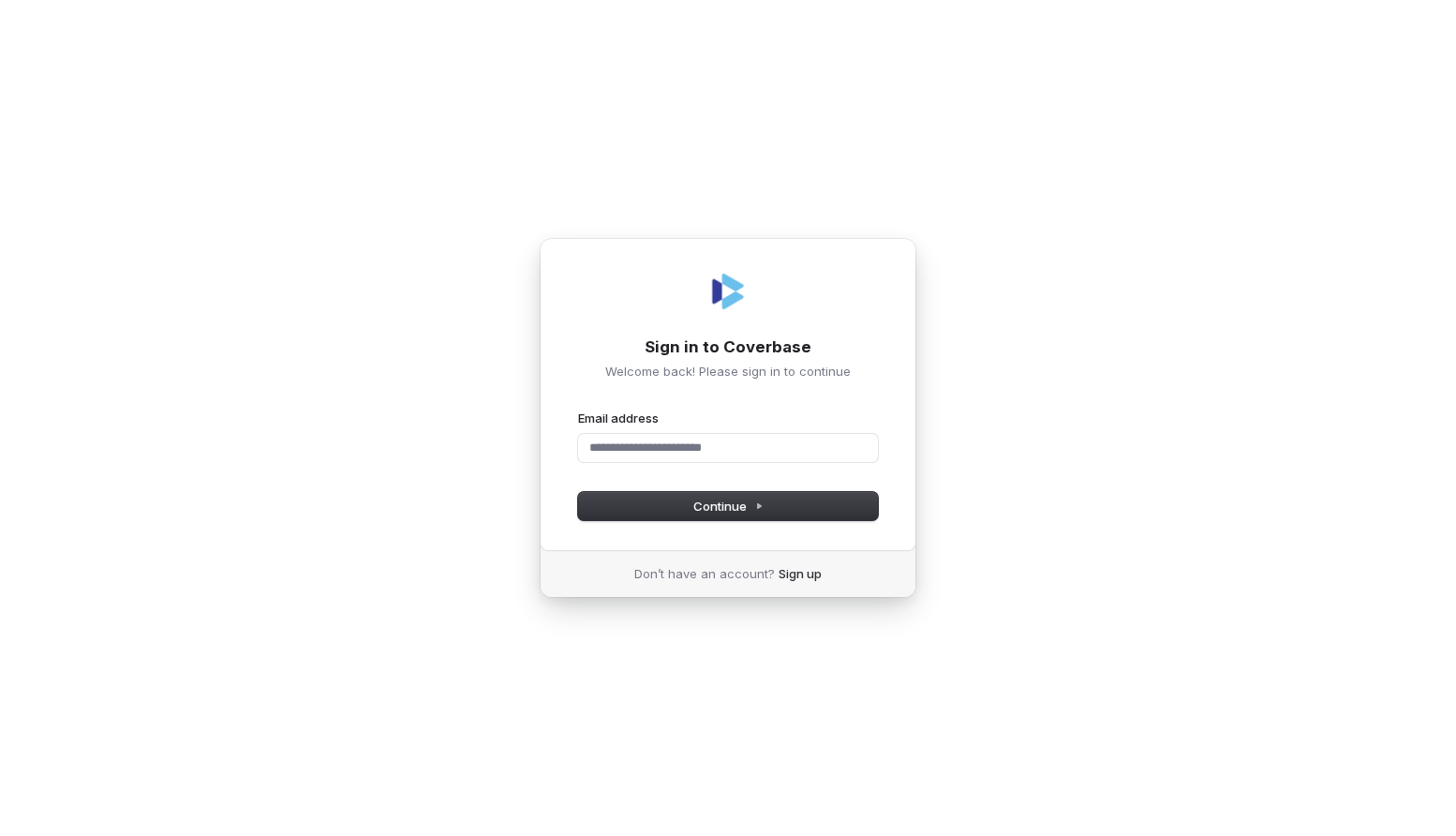 scroll, scrollTop: 0, scrollLeft: 0, axis: both 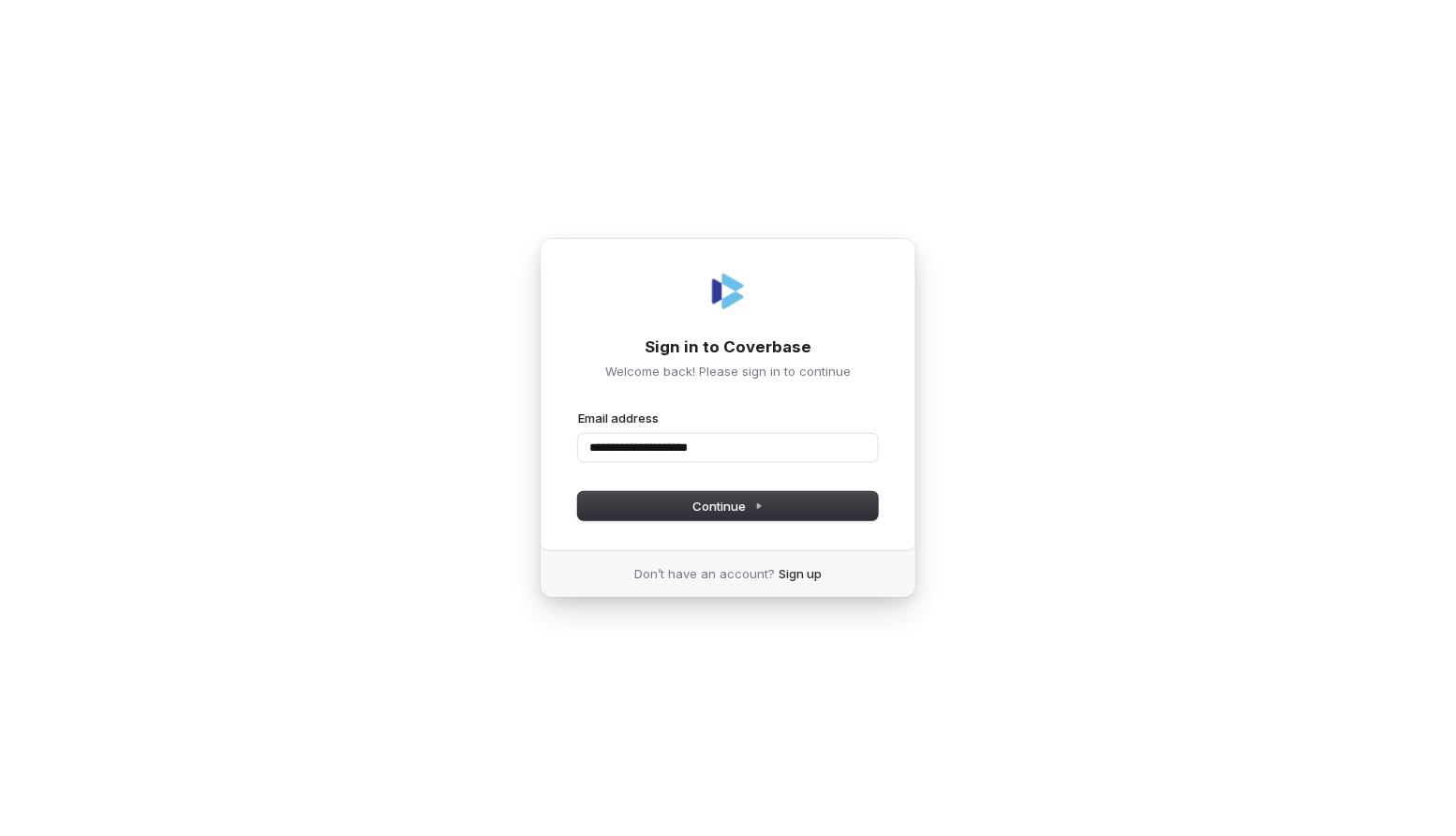 type on "**********" 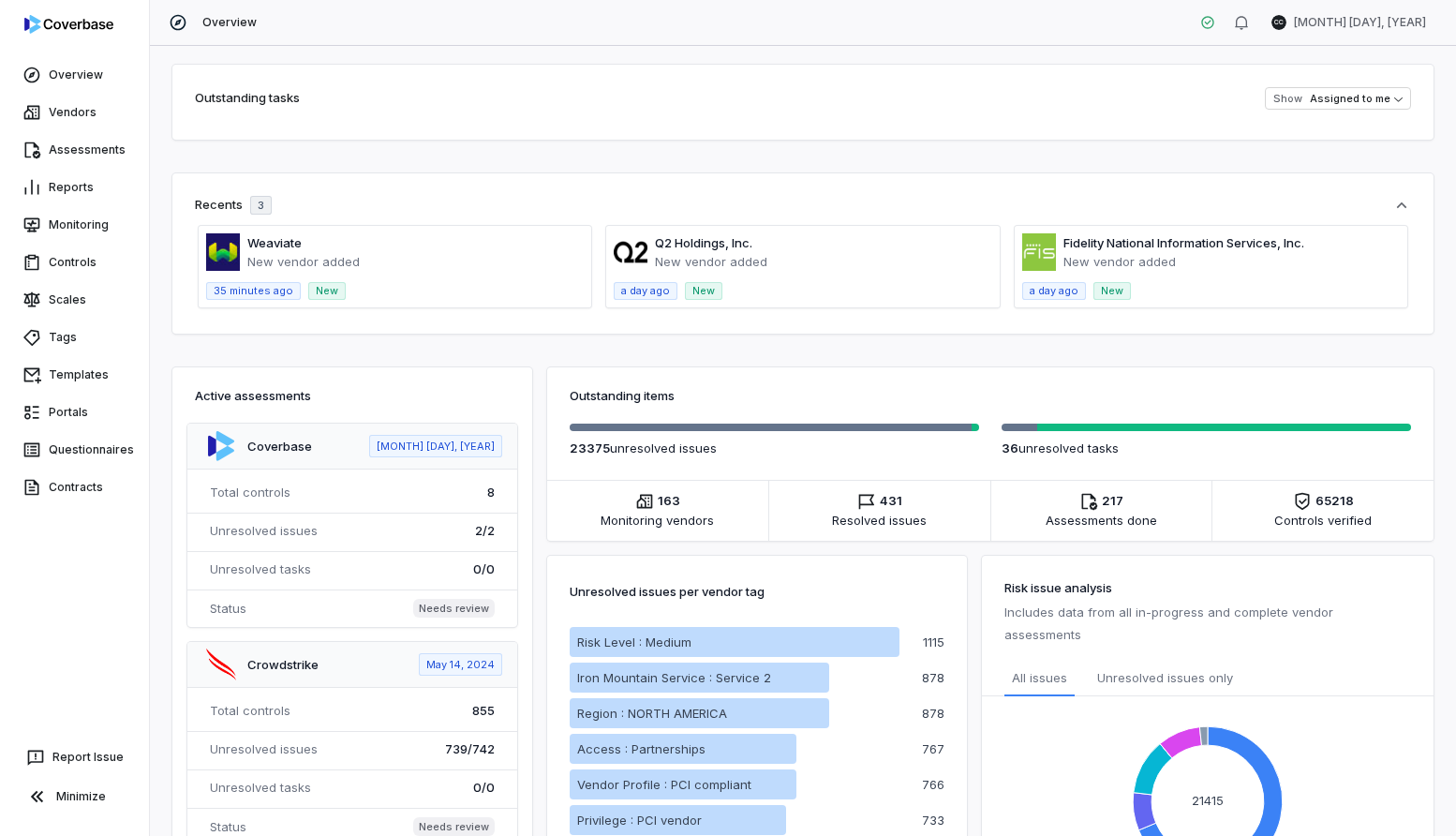 scroll, scrollTop: 0, scrollLeft: 0, axis: both 